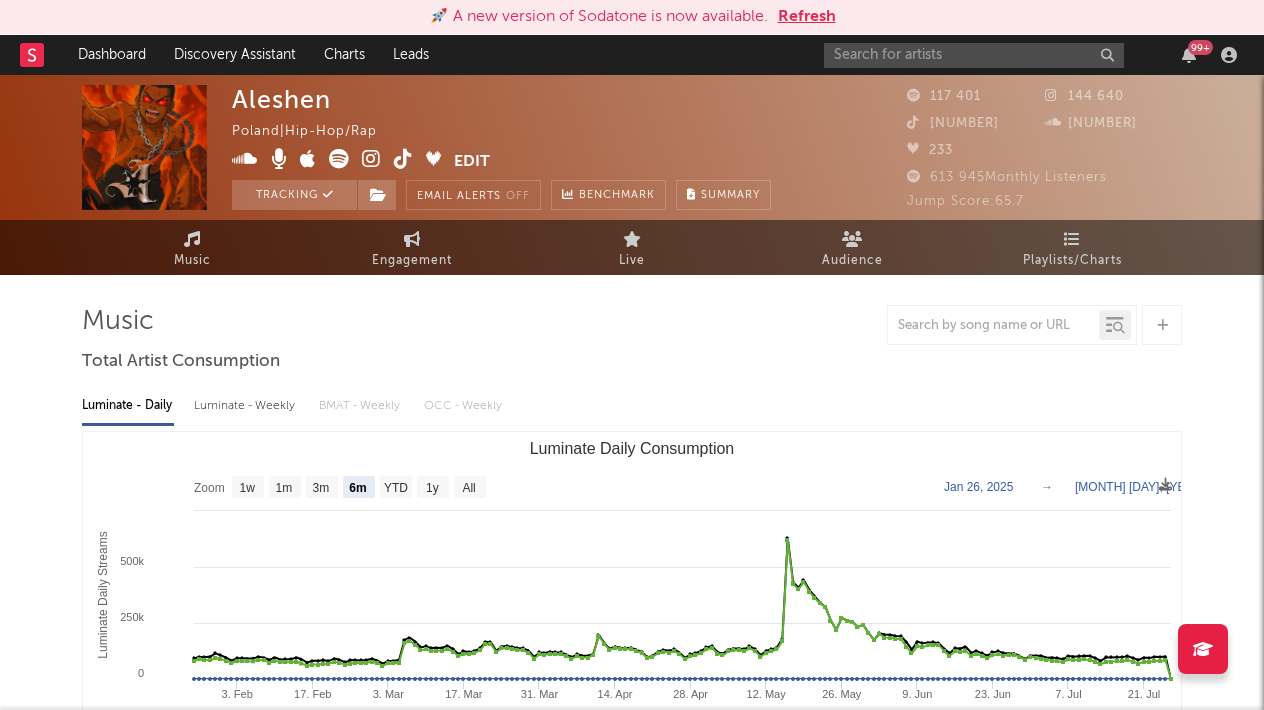 select on "6m" 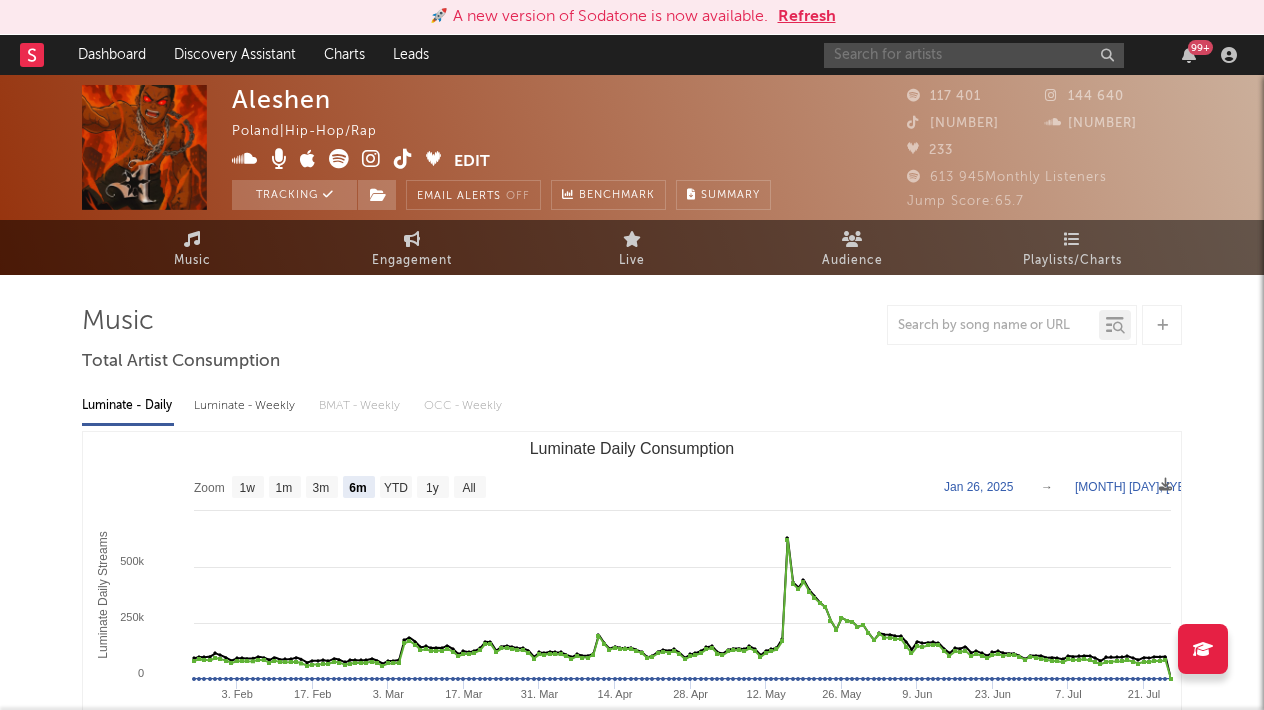 click at bounding box center (974, 55) 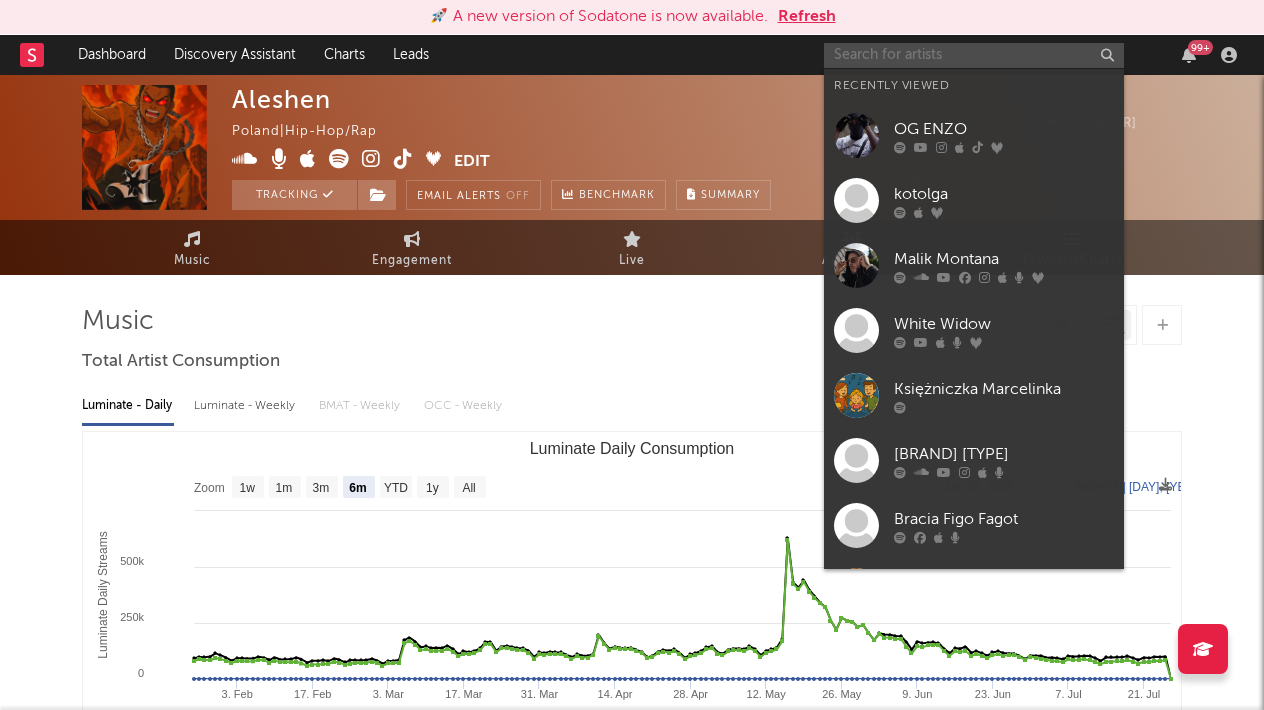 scroll, scrollTop: 0, scrollLeft: 0, axis: both 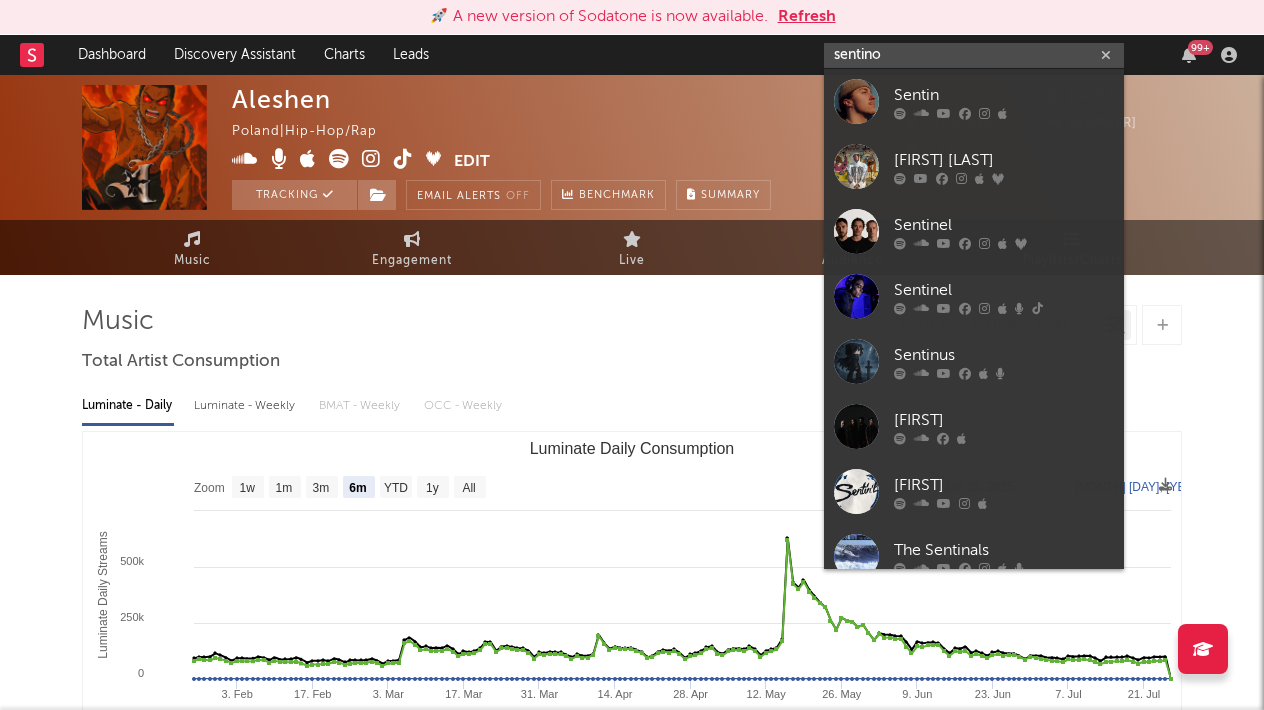 type on "[FIRST]" 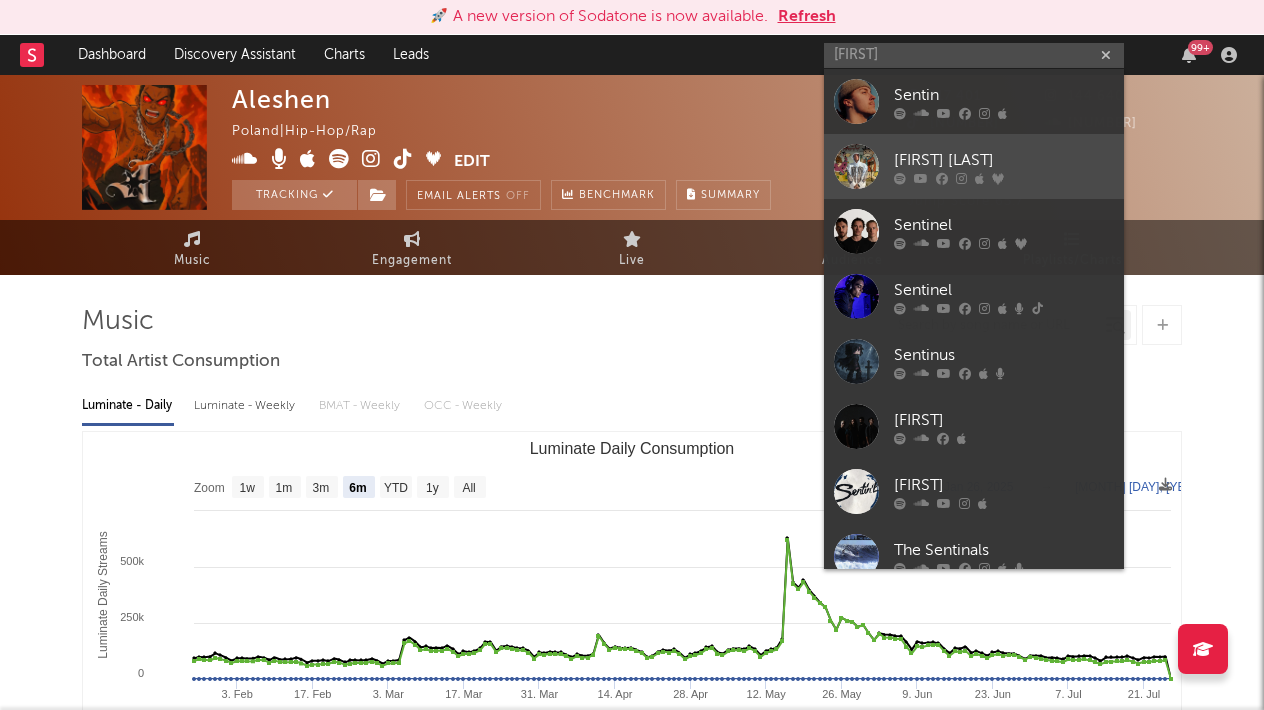 drag, startPoint x: 0, startPoint y: 0, endPoint x: 936, endPoint y: 155, distance: 948.7471 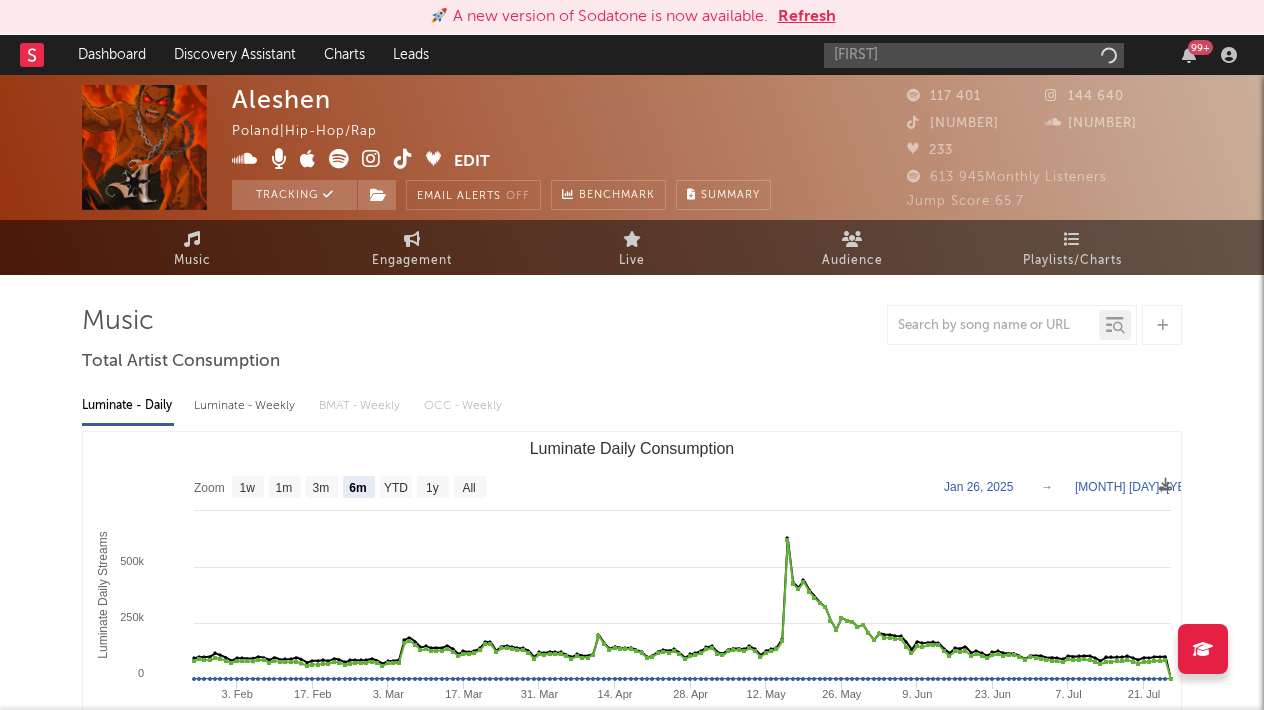 type 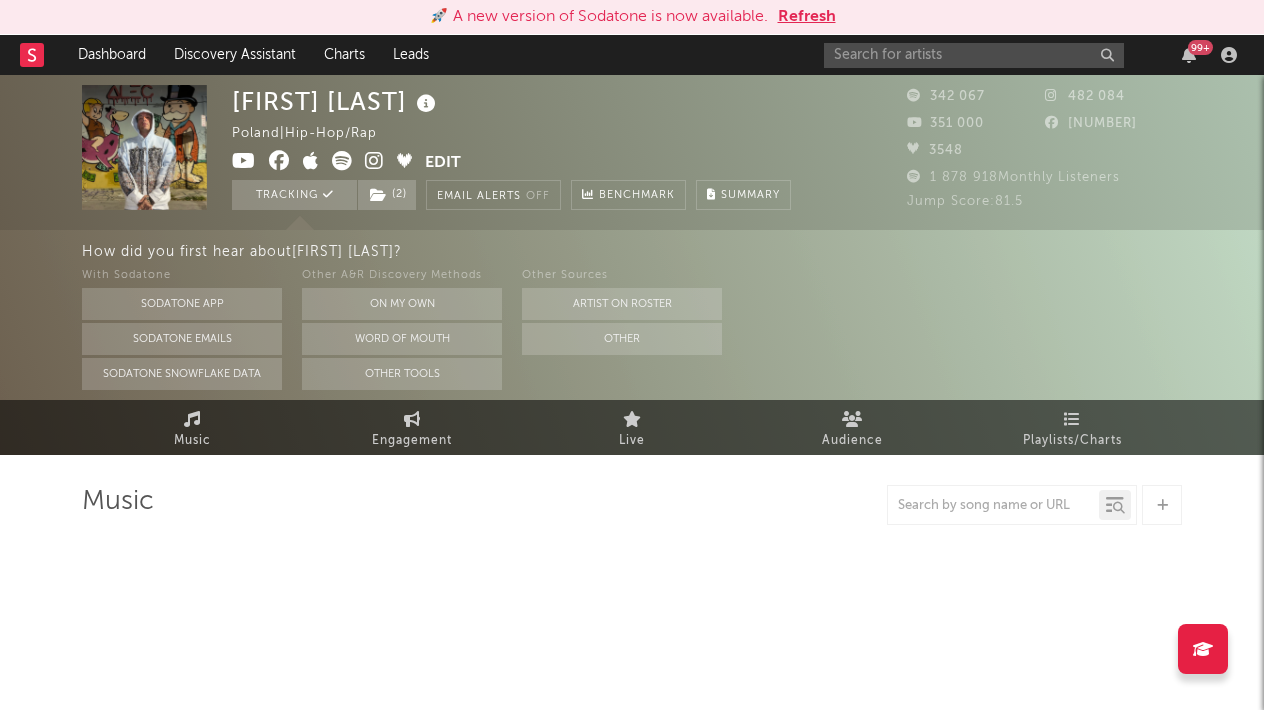select on "6m" 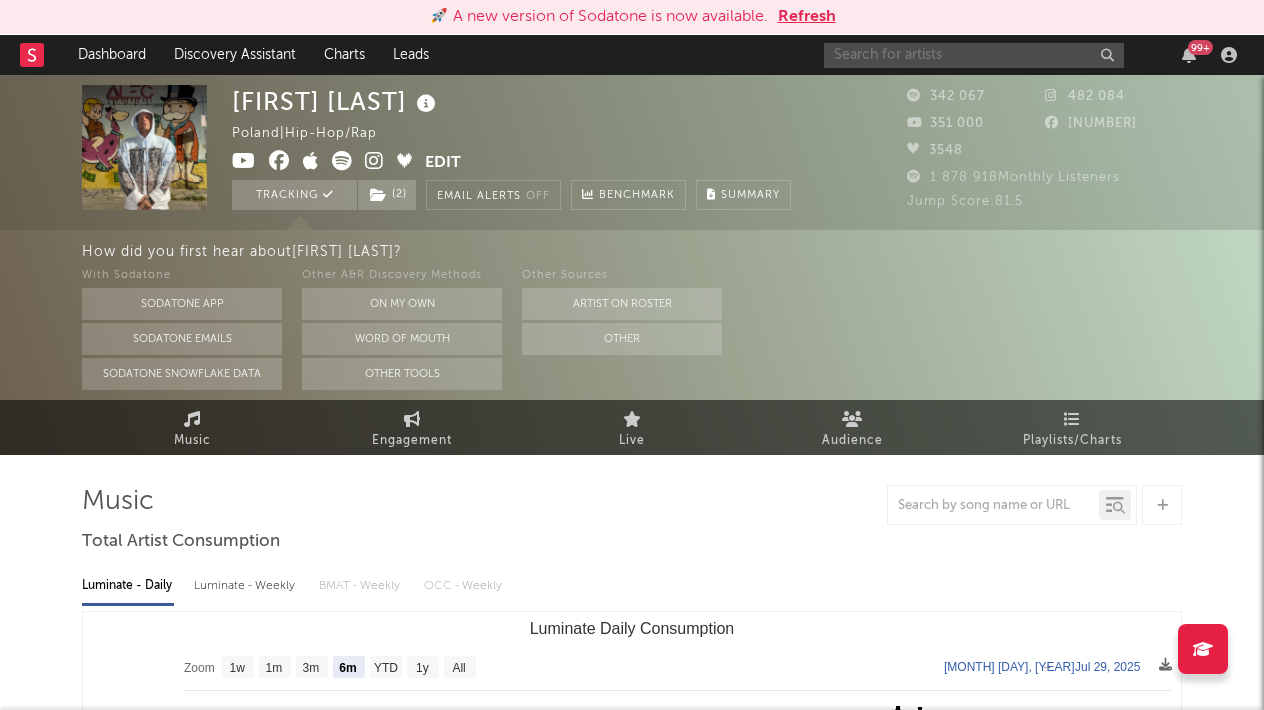 click at bounding box center [974, 55] 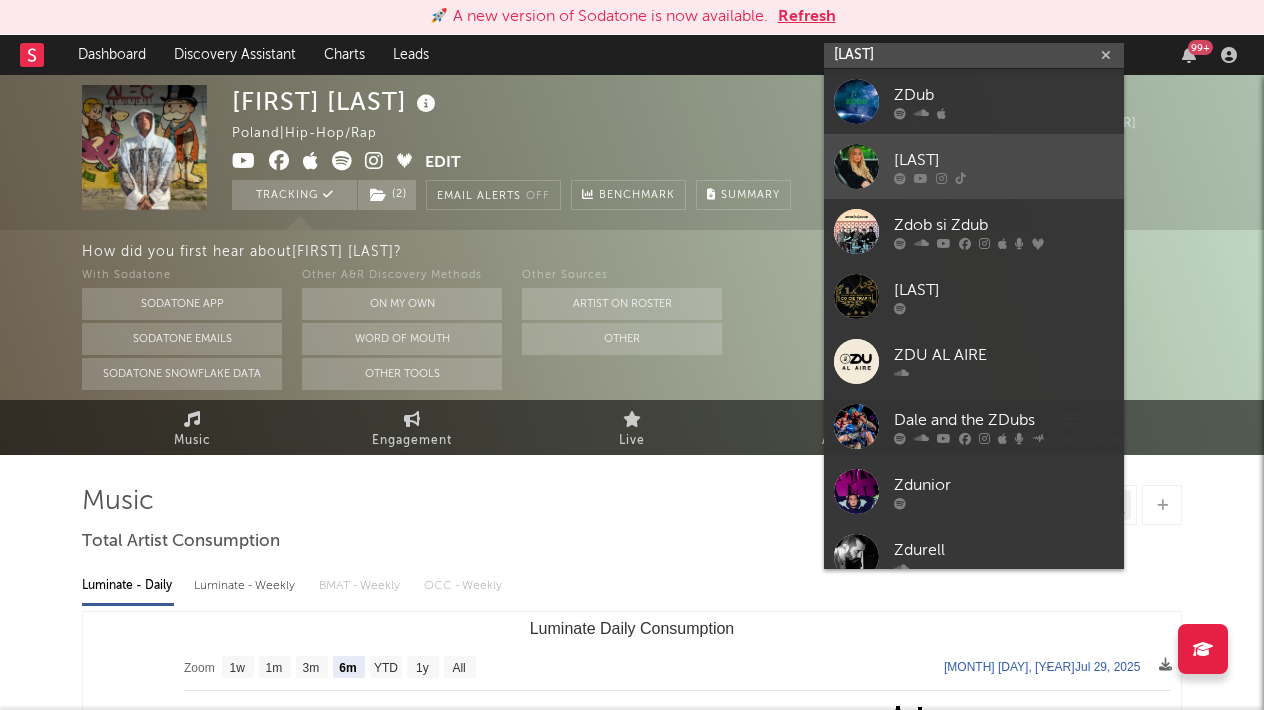 type on "[LAST]" 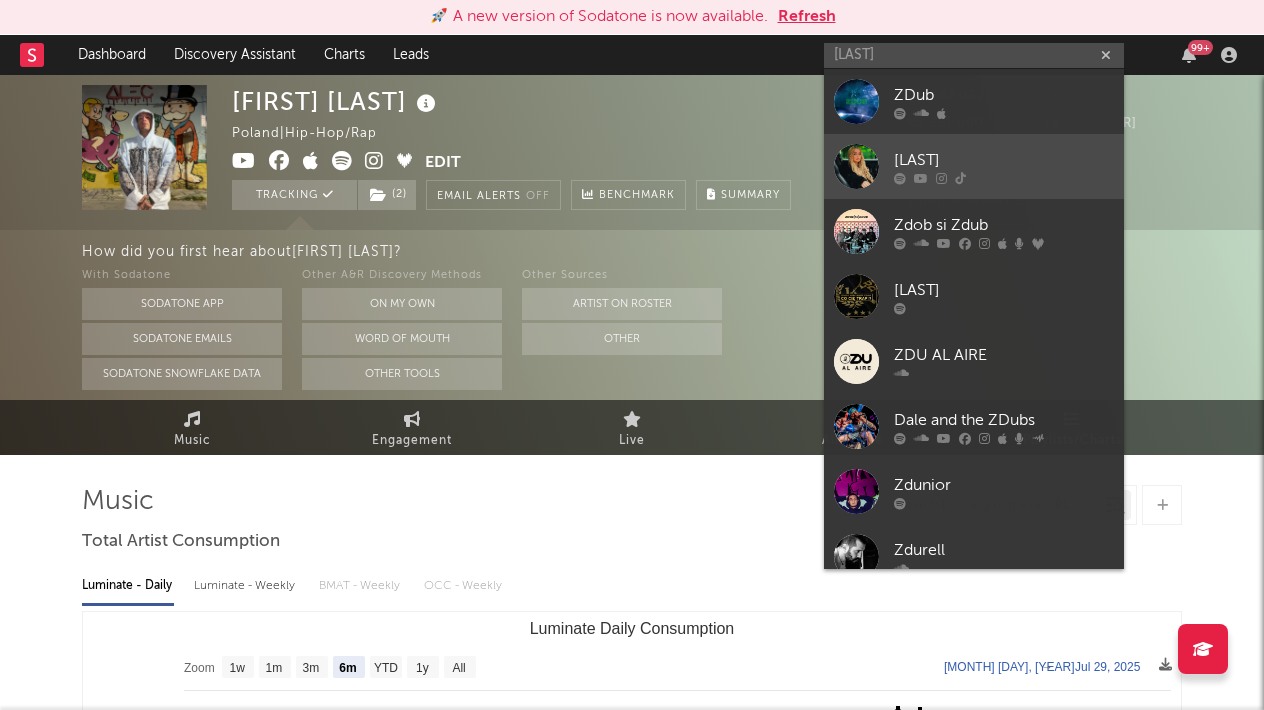click on "[LAST]" at bounding box center (1004, 160) 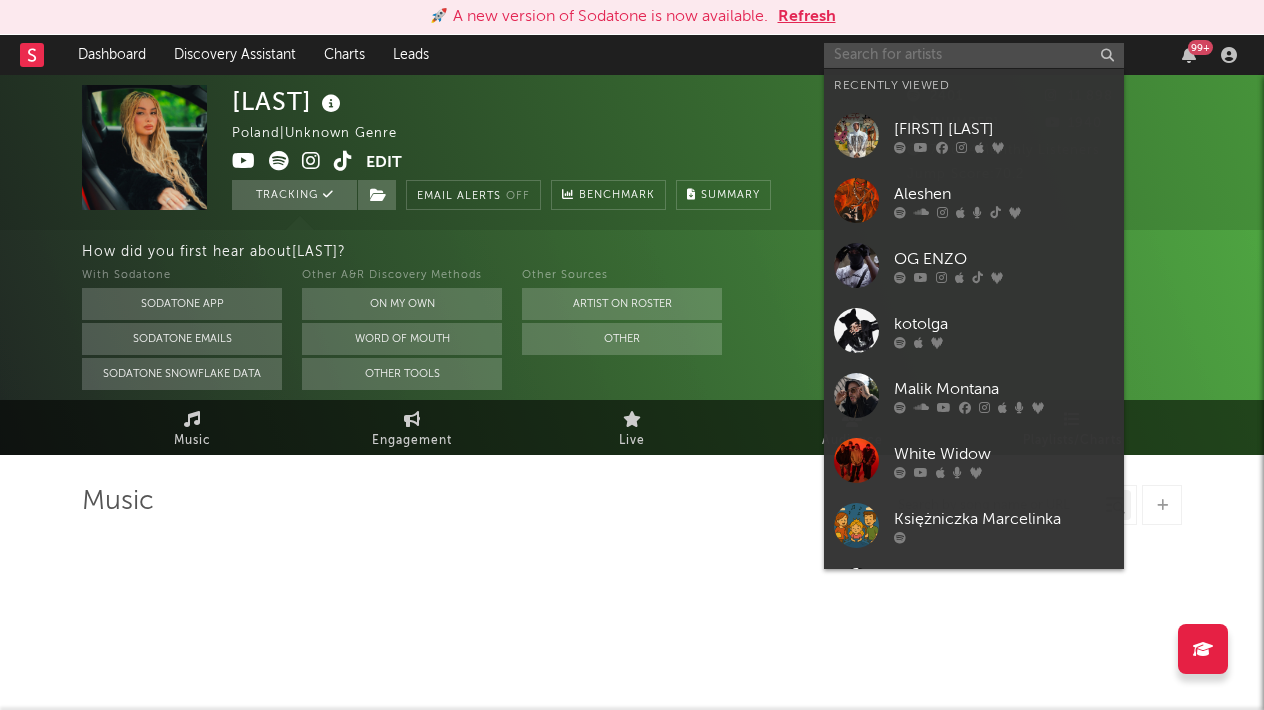 click at bounding box center [974, 55] 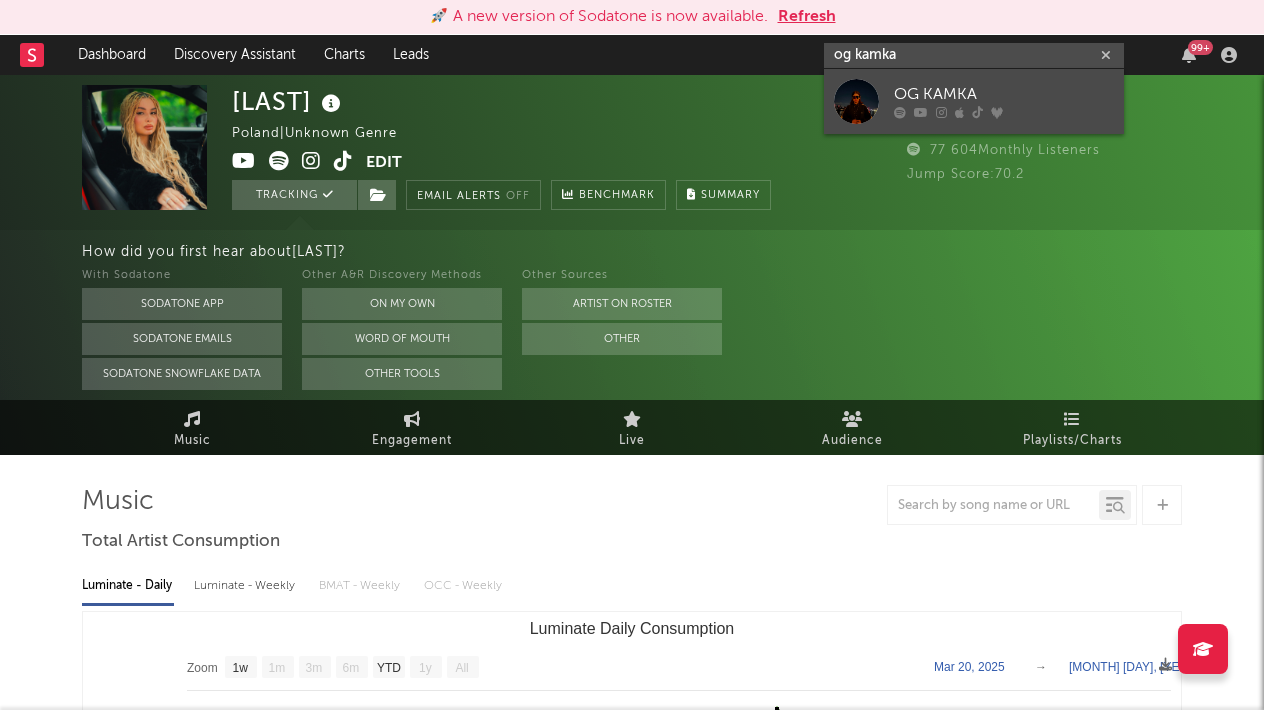 type on "og kamka" 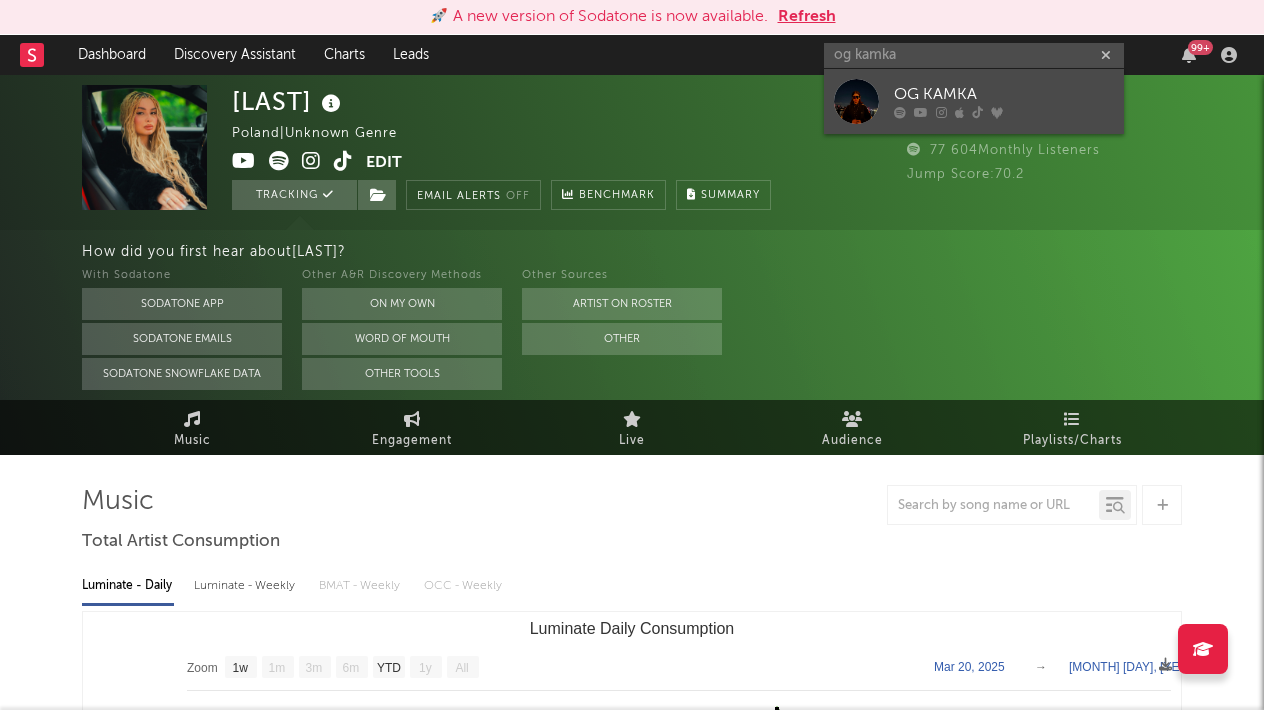 click on "OG KAMKA" at bounding box center [1004, 95] 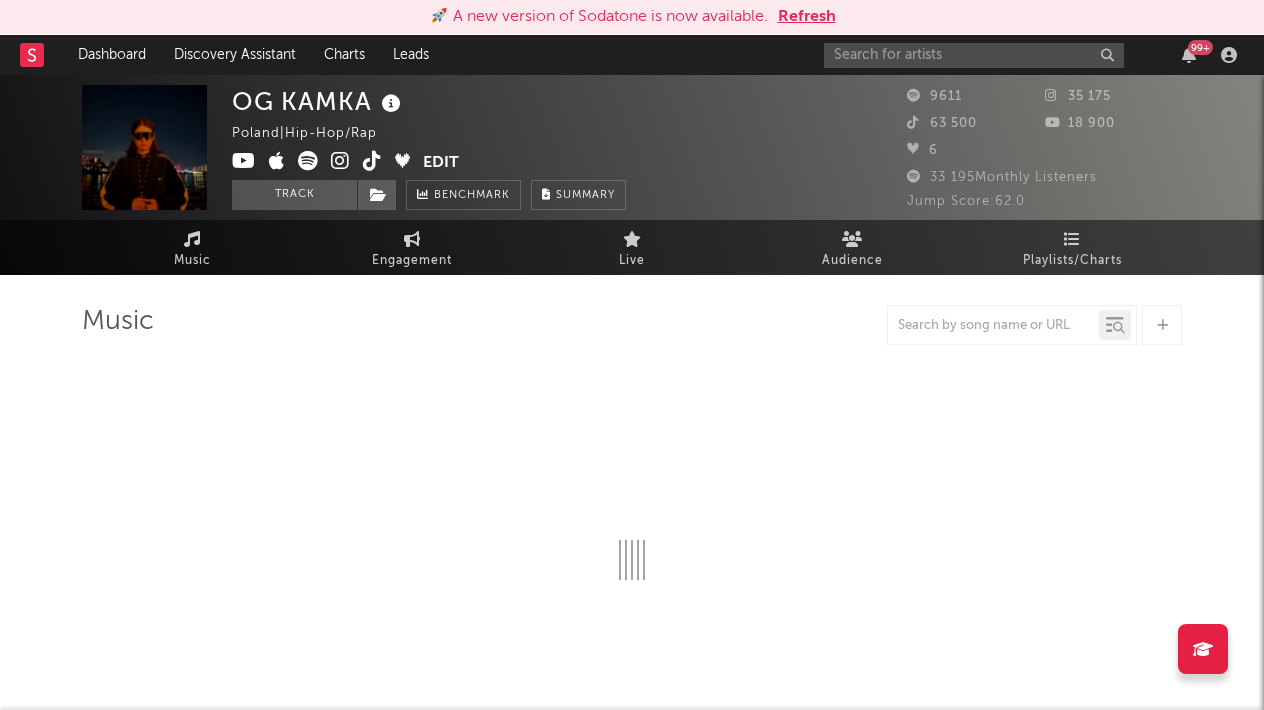 select on "1w" 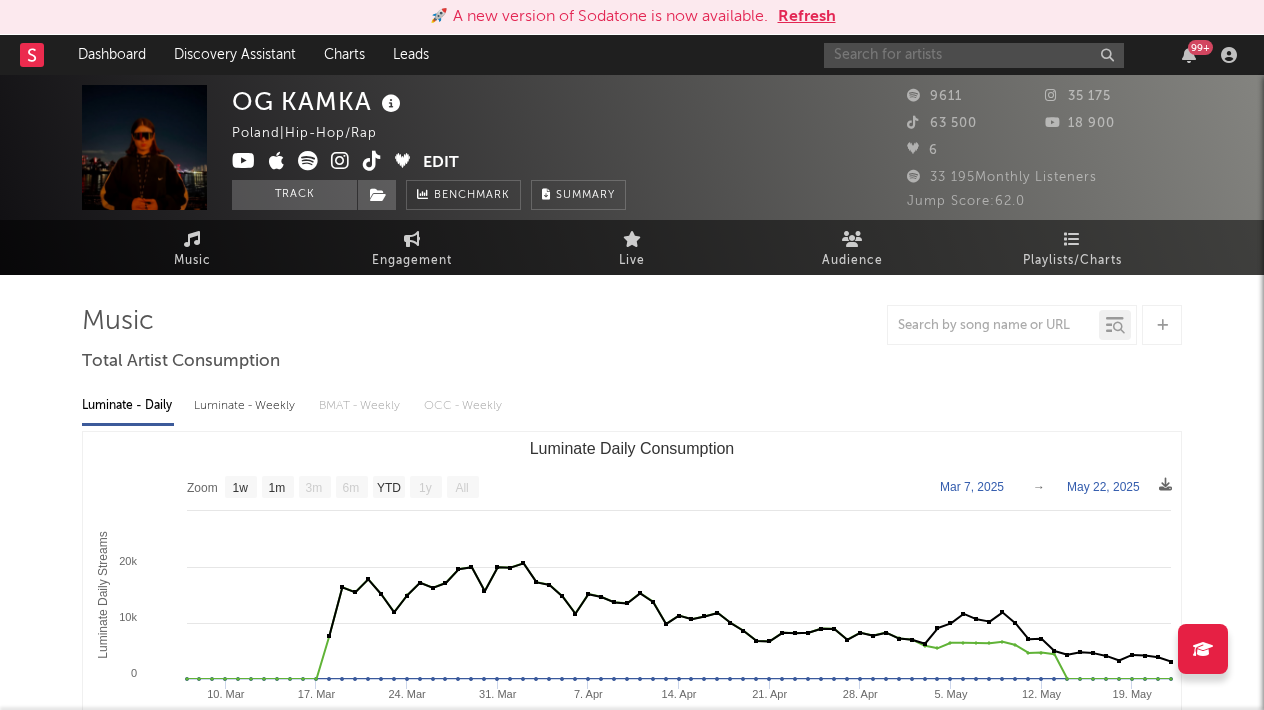 click at bounding box center [974, 55] 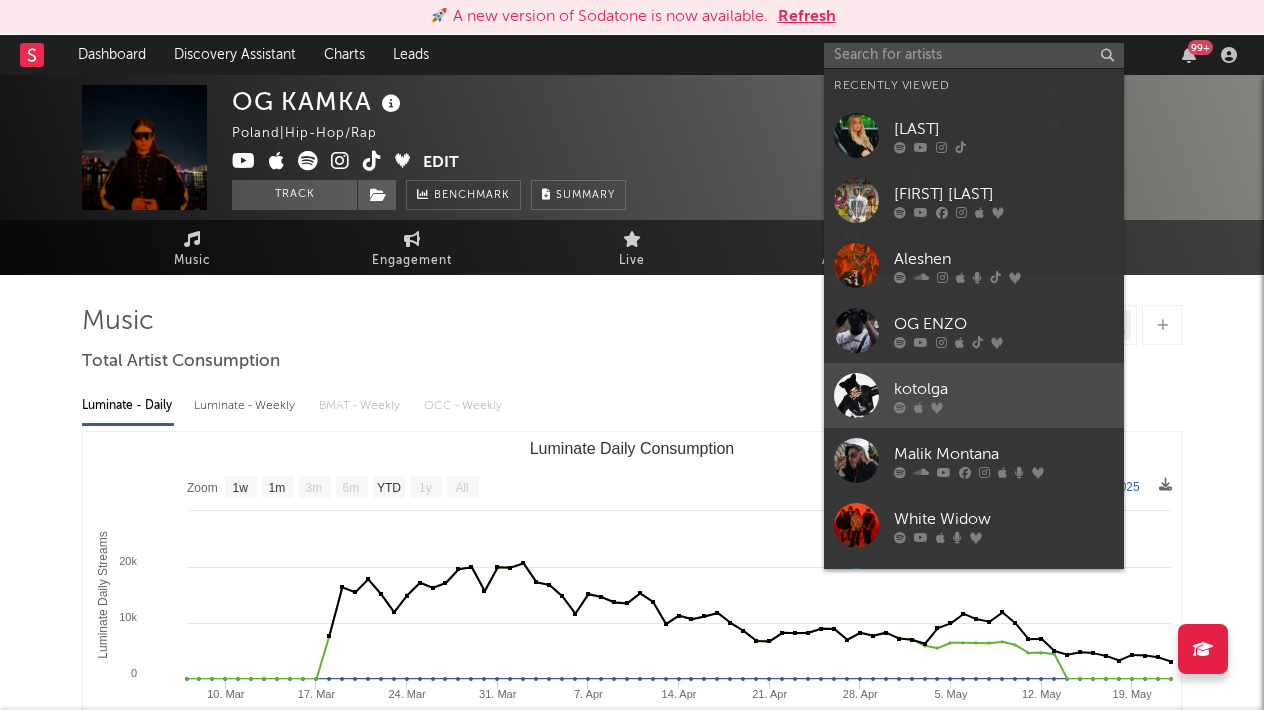 click on "kotolga" at bounding box center (1004, 389) 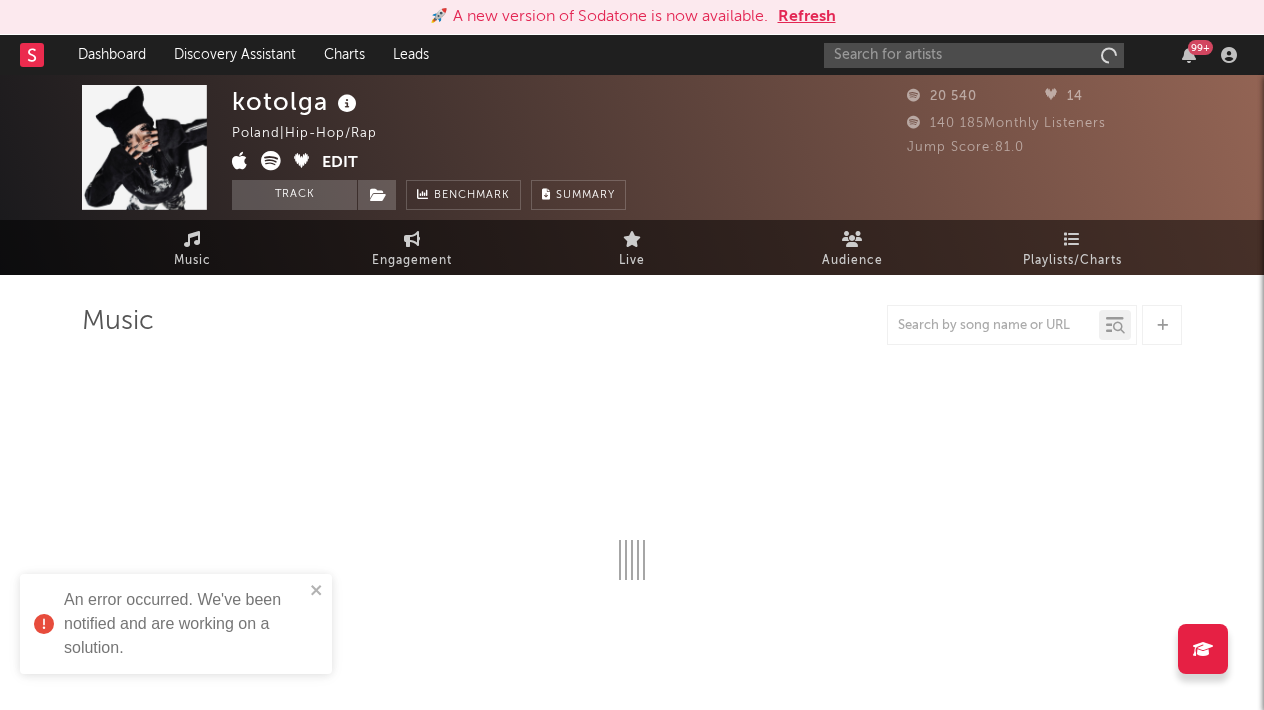 select on "6m" 